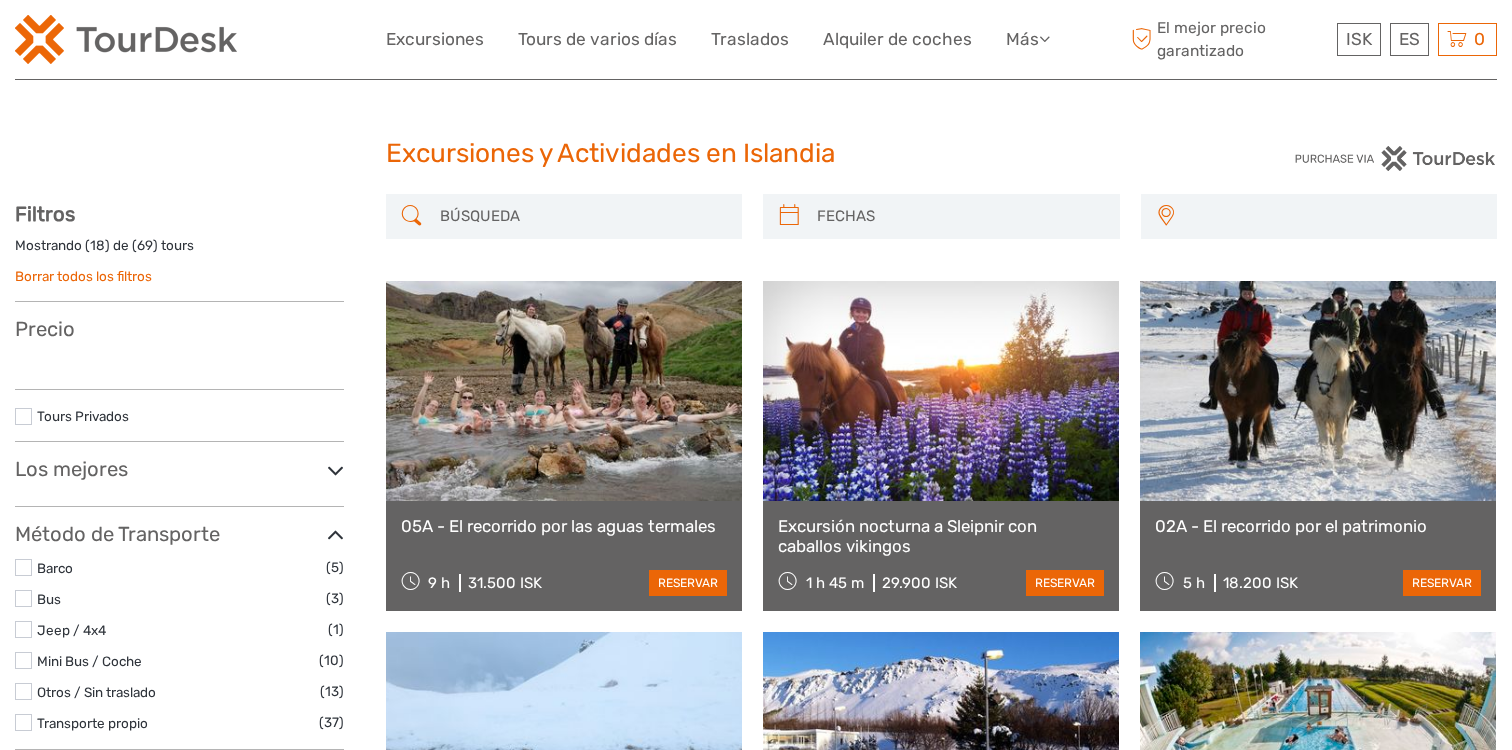 scroll, scrollTop: 0, scrollLeft: 0, axis: both 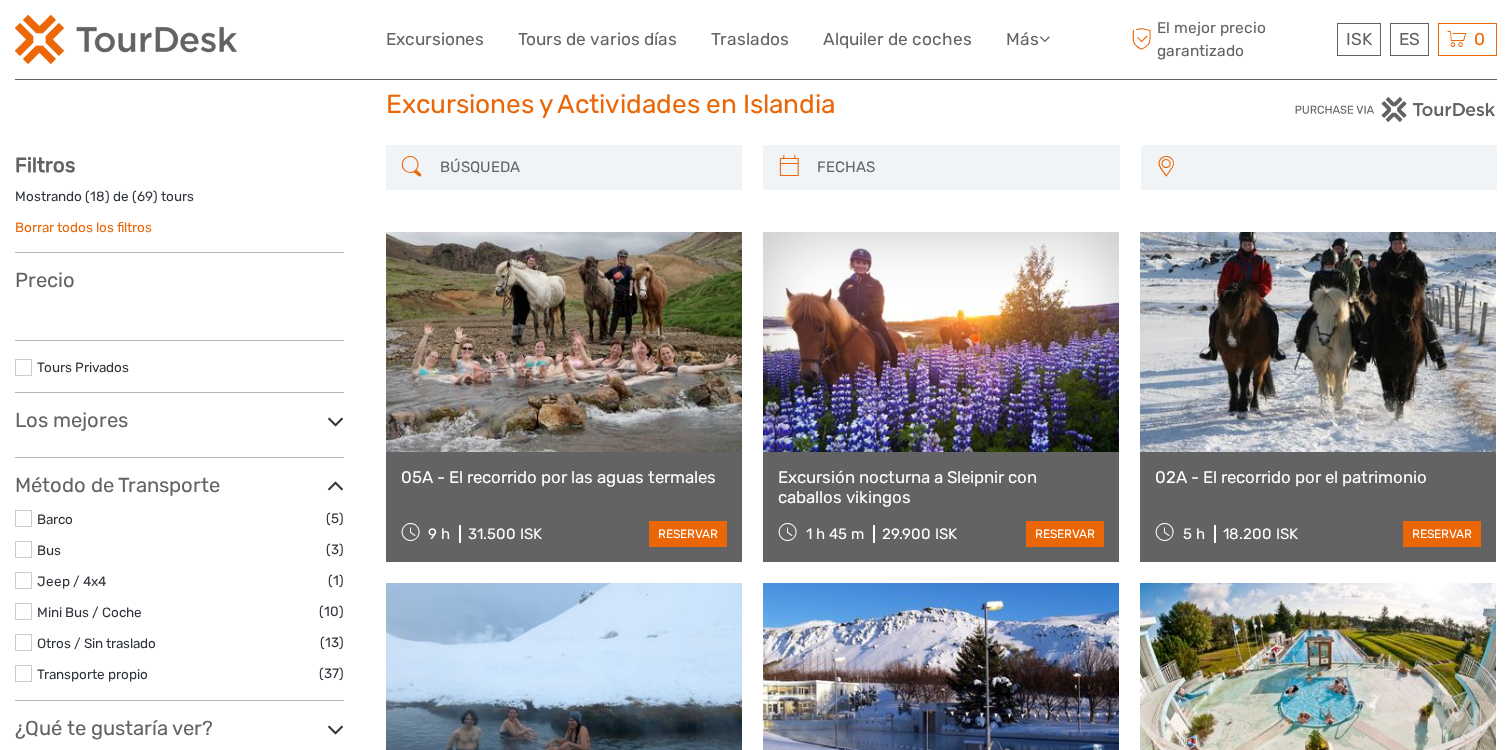 select 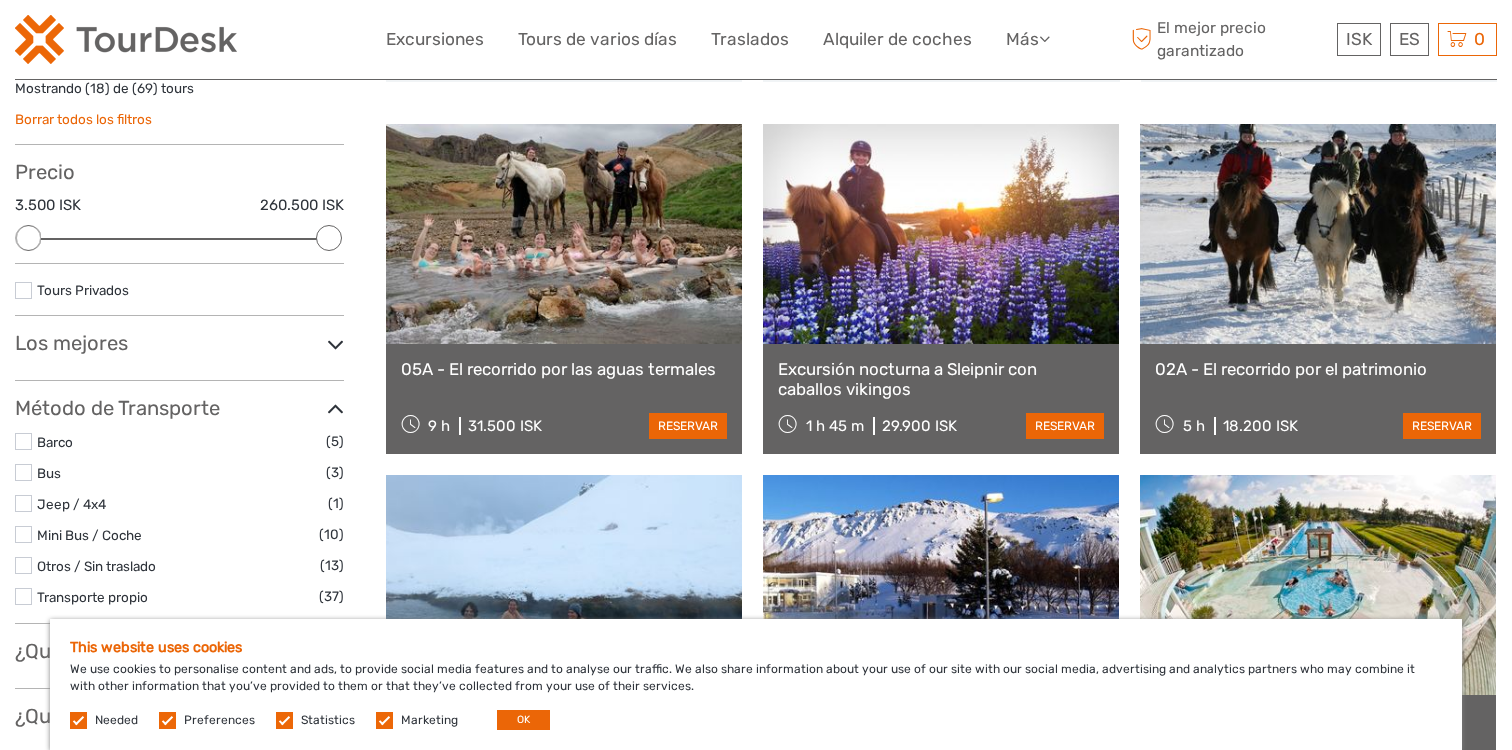 scroll, scrollTop: 188, scrollLeft: 0, axis: vertical 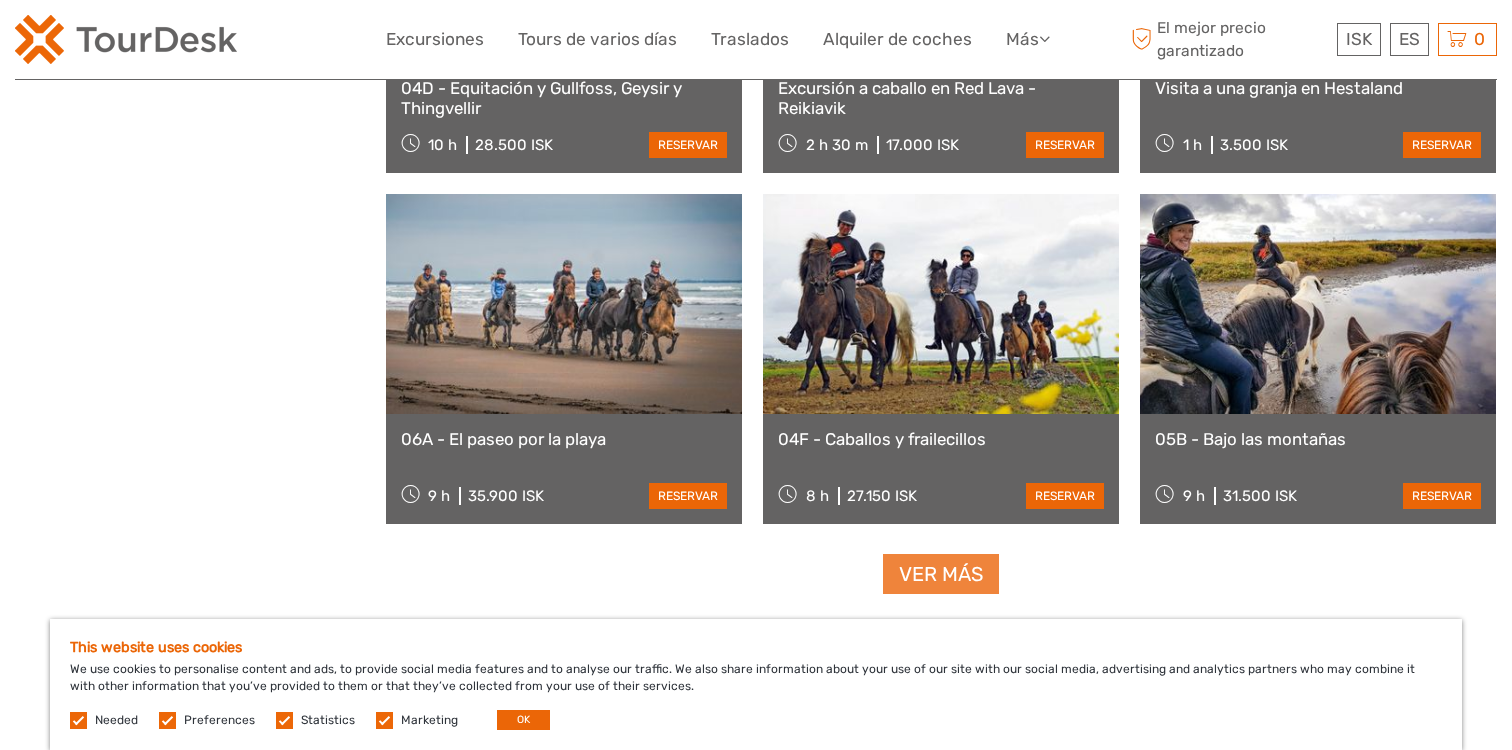 click on "Ver más" at bounding box center (941, 574) 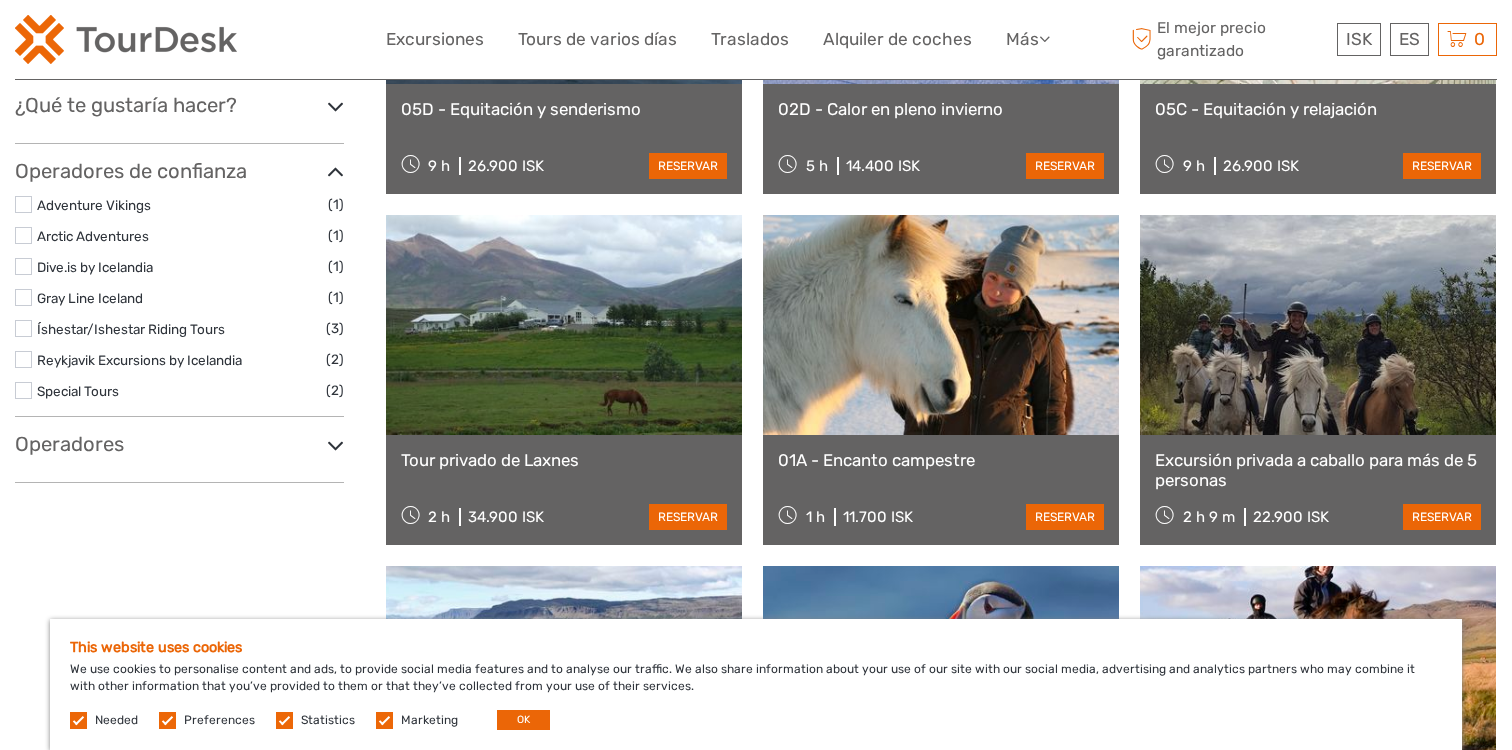 scroll, scrollTop: 766, scrollLeft: 0, axis: vertical 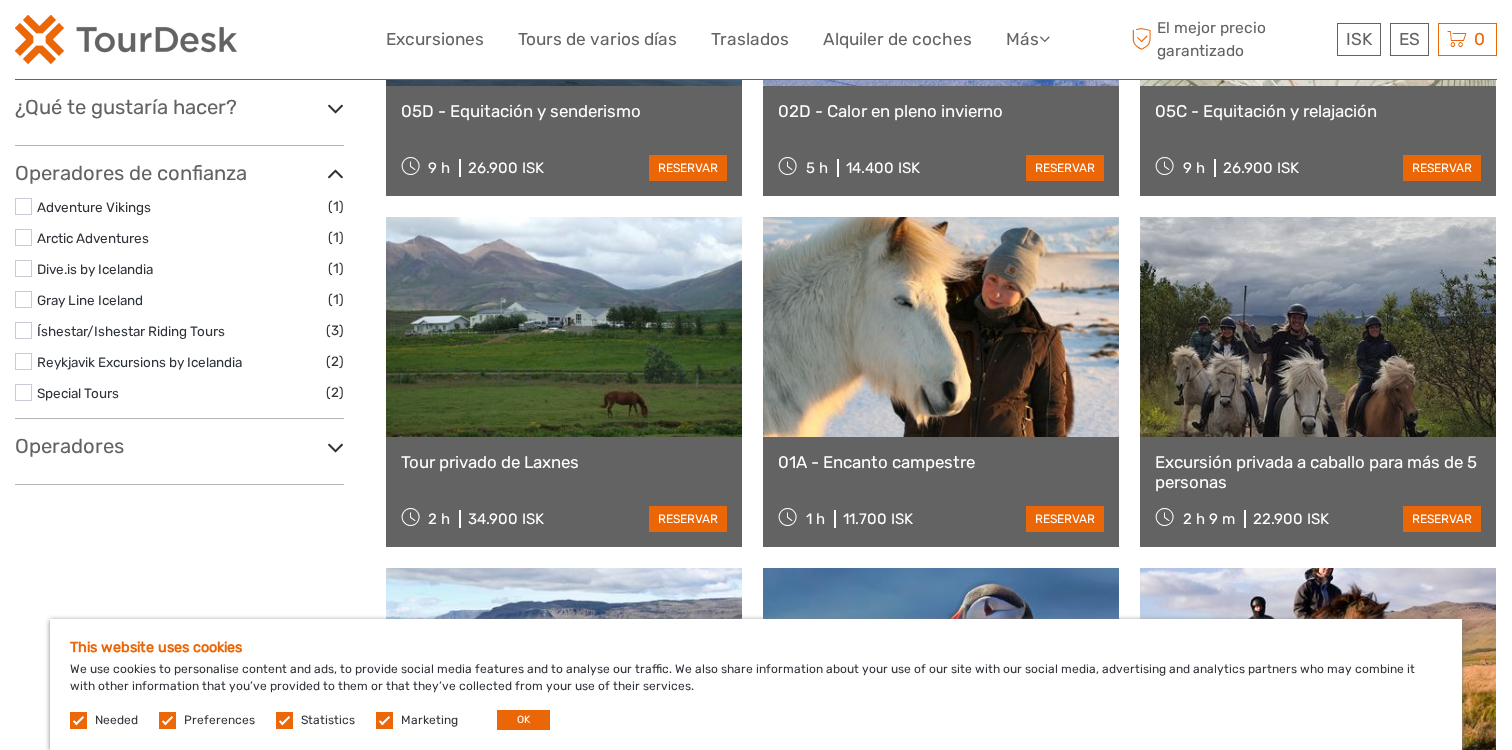 click on "Excursión privada a caballo para más de 5 personas" at bounding box center [1318, 472] 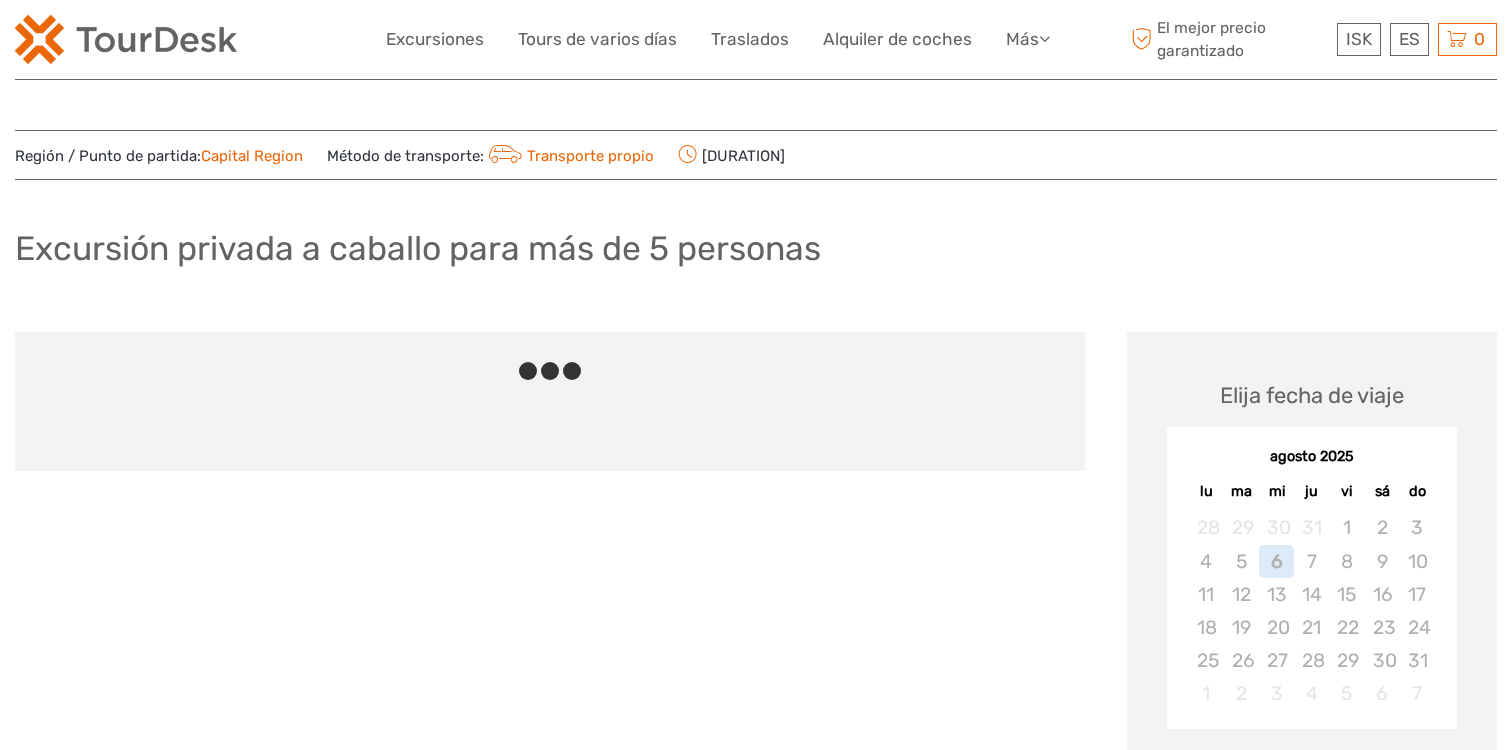scroll, scrollTop: 0, scrollLeft: 0, axis: both 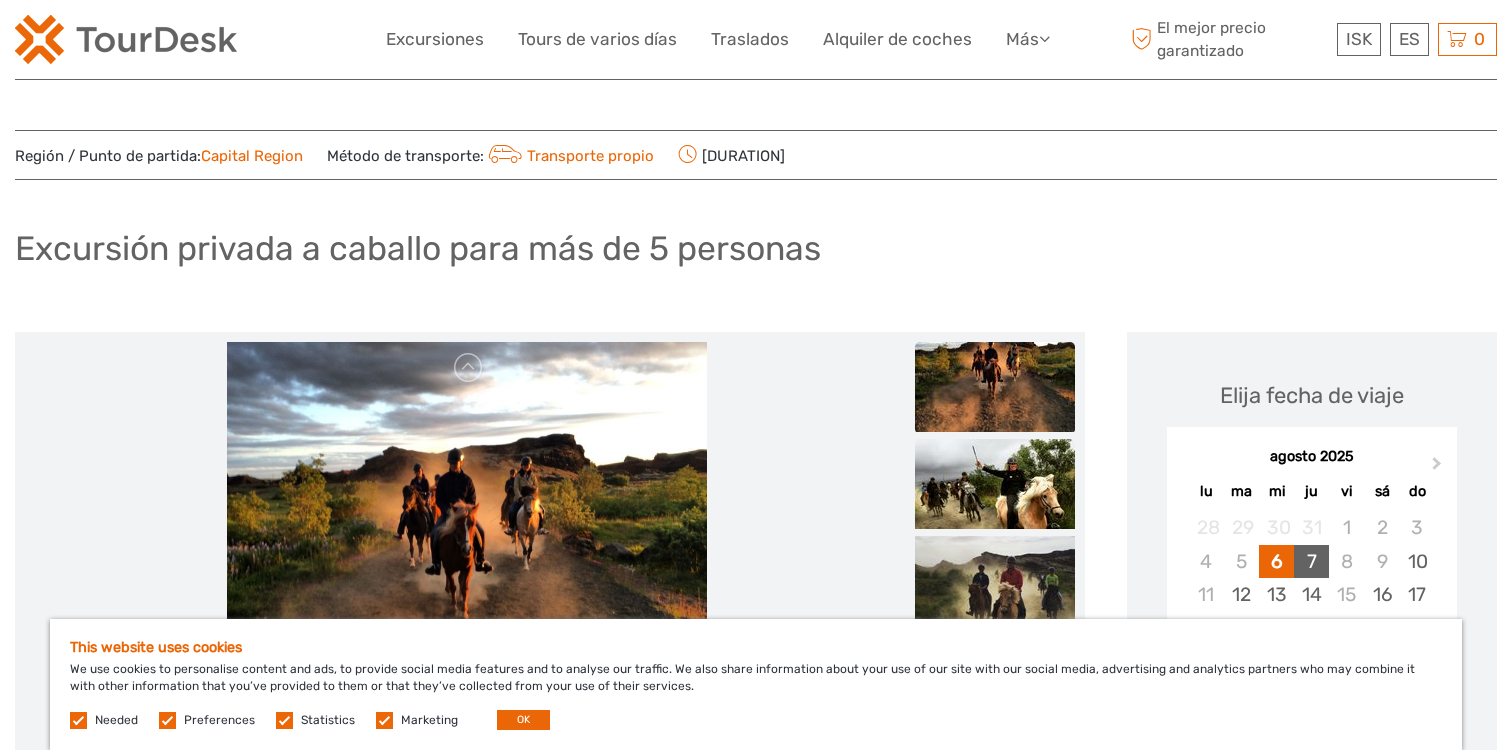 click on "7" at bounding box center (1311, 561) 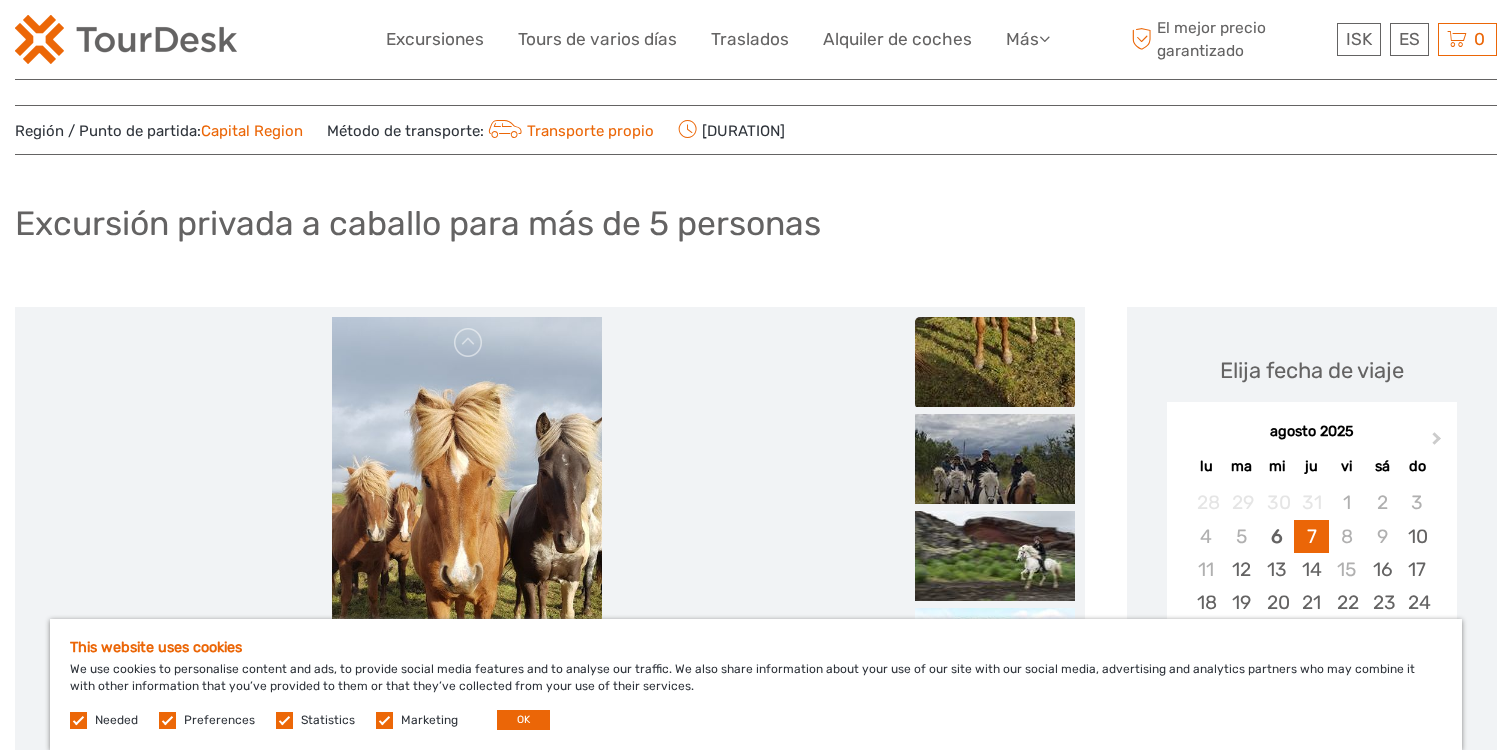 scroll, scrollTop: 0, scrollLeft: 0, axis: both 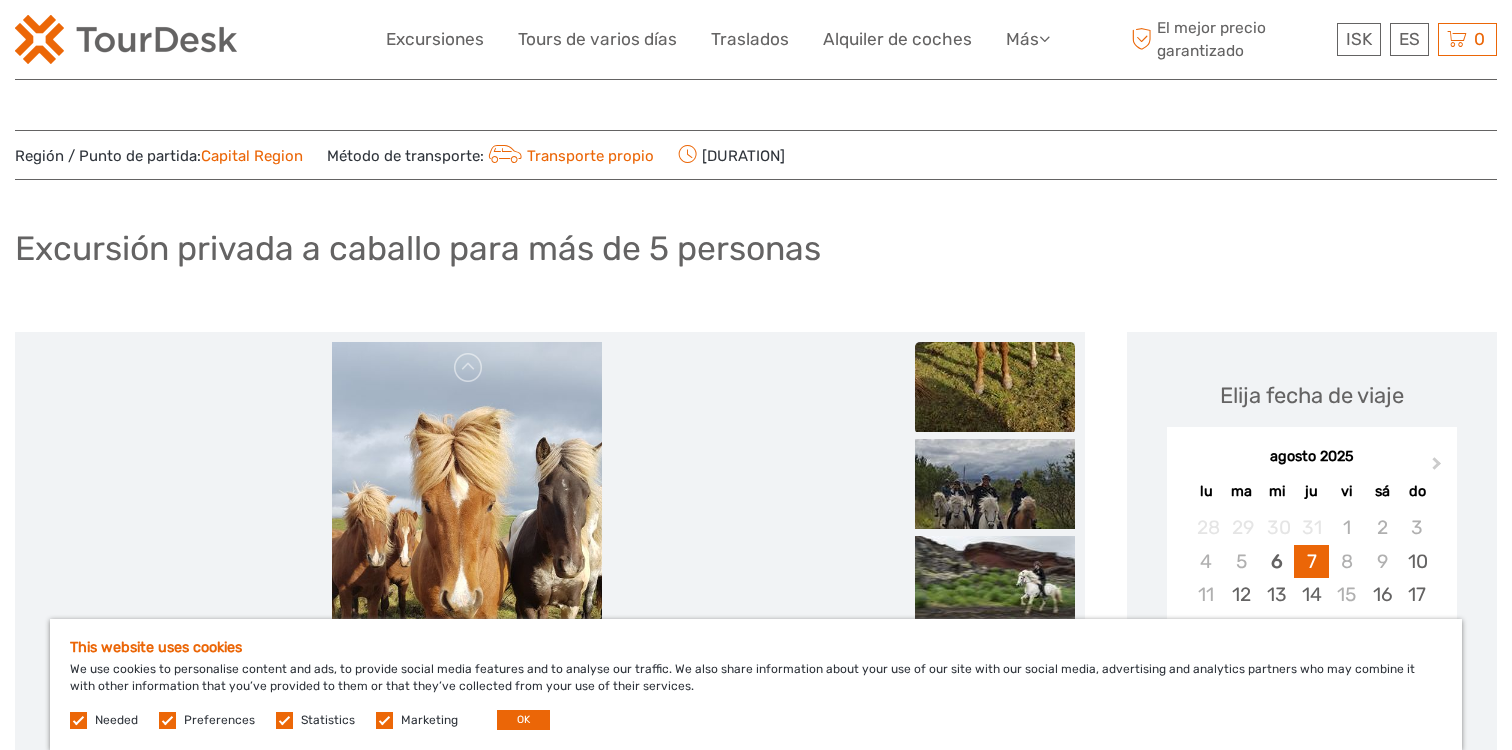 click on "Transporte propio" at bounding box center [569, 156] 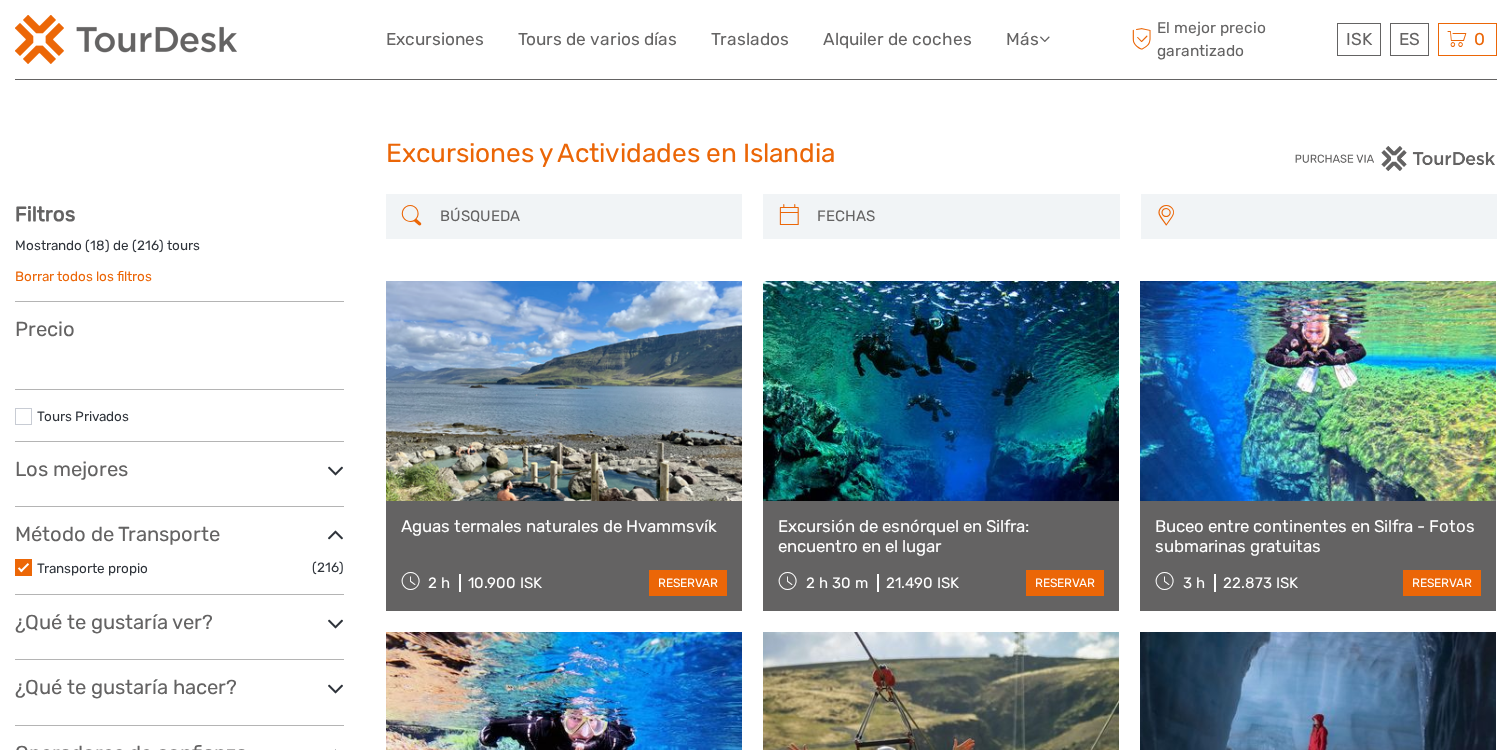 select 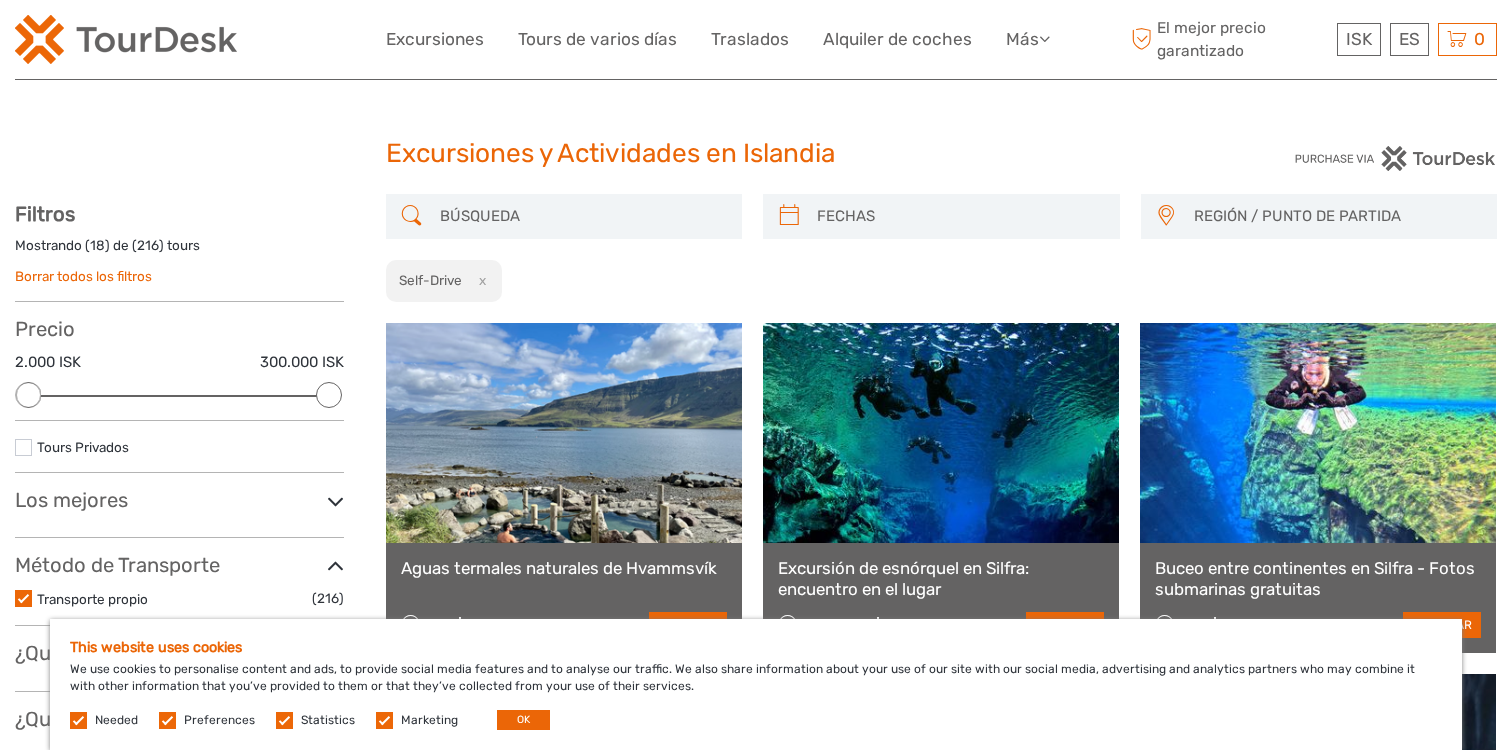 scroll, scrollTop: 0, scrollLeft: 0, axis: both 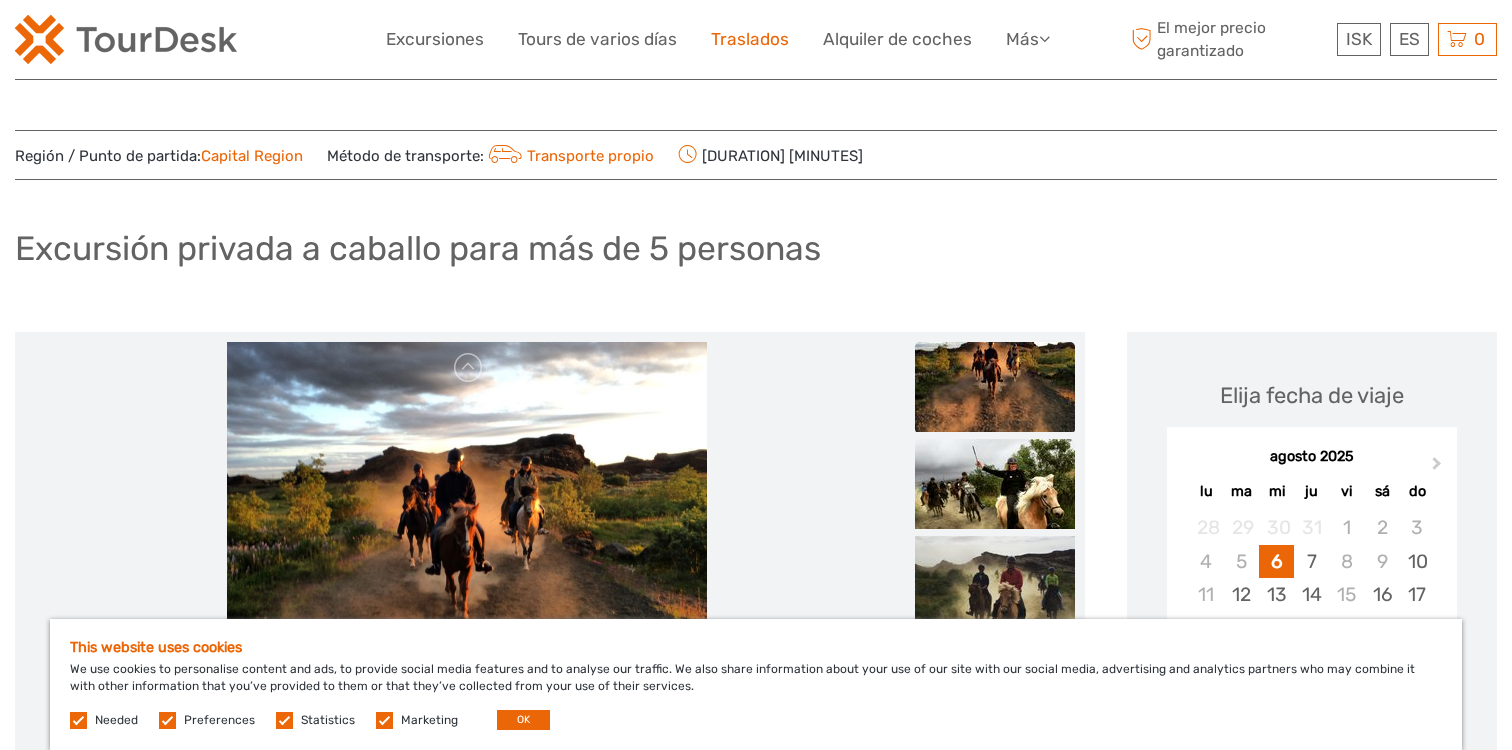 click on "Traslados" at bounding box center [750, 39] 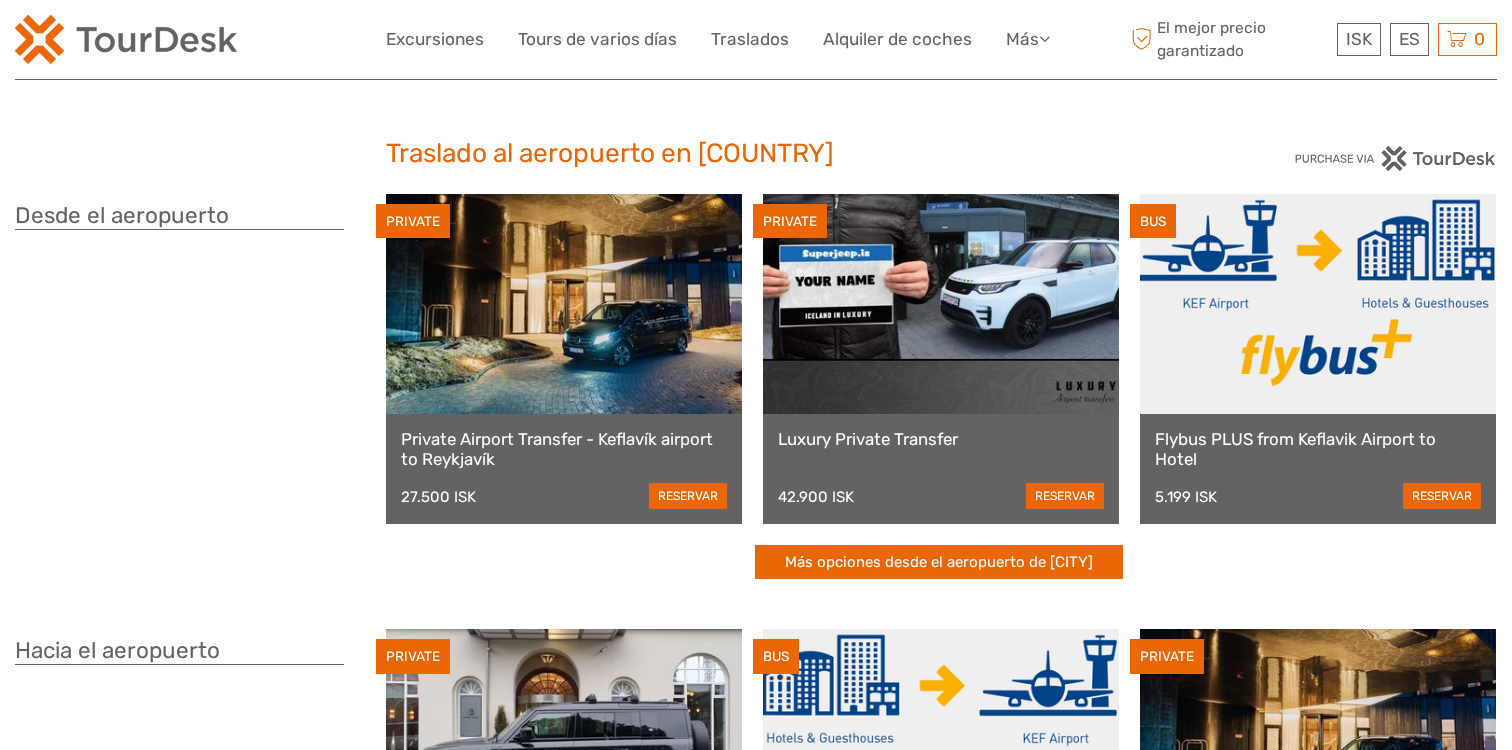 scroll, scrollTop: 0, scrollLeft: 0, axis: both 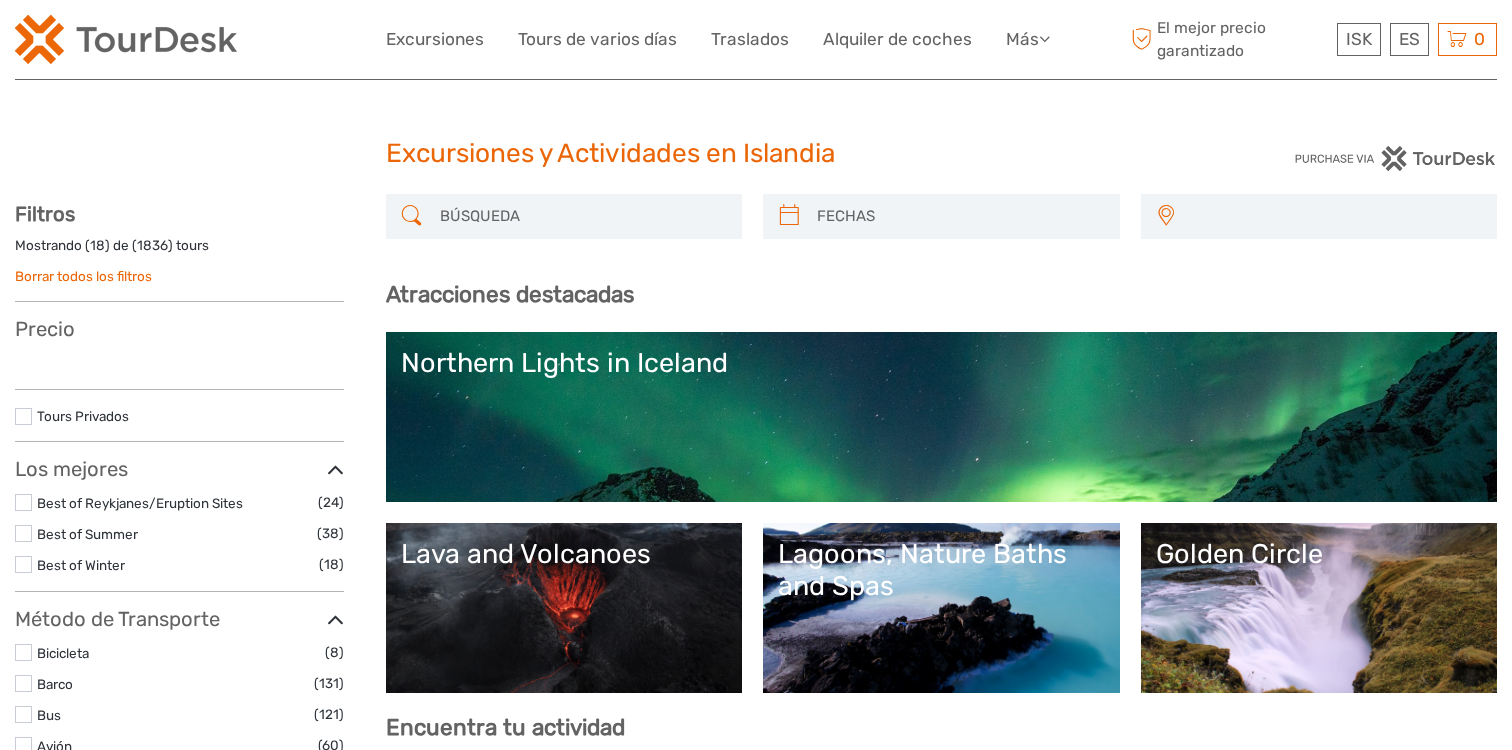 select 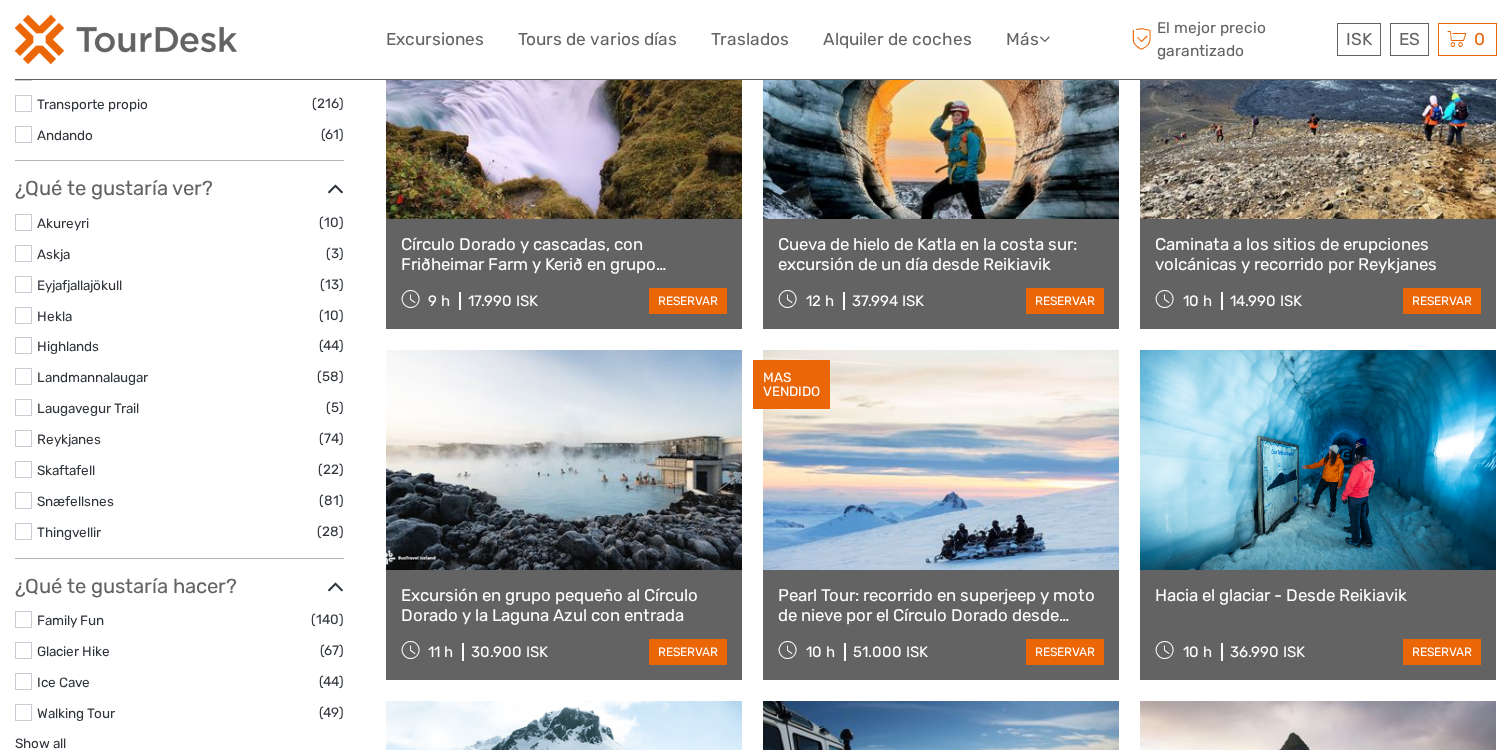 scroll, scrollTop: 0, scrollLeft: 0, axis: both 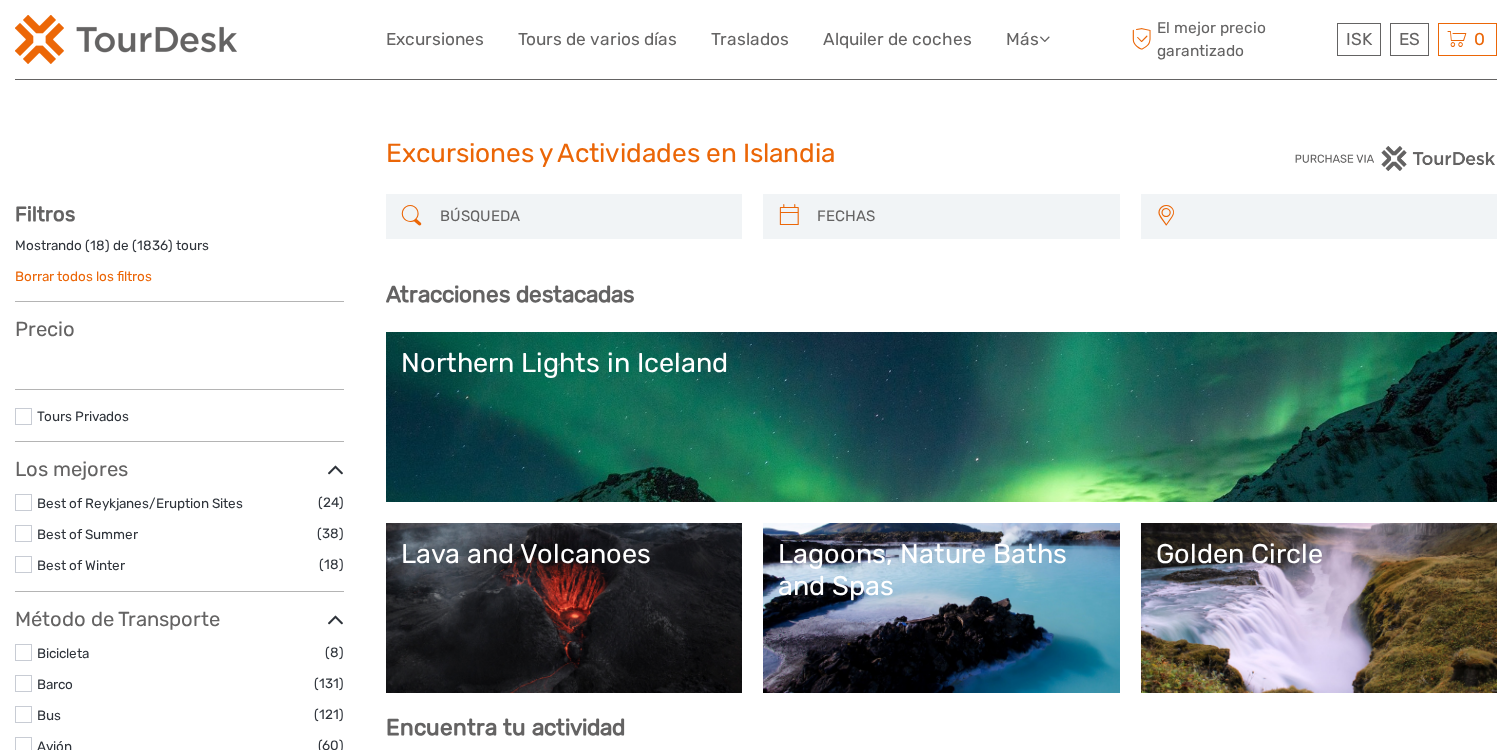 select 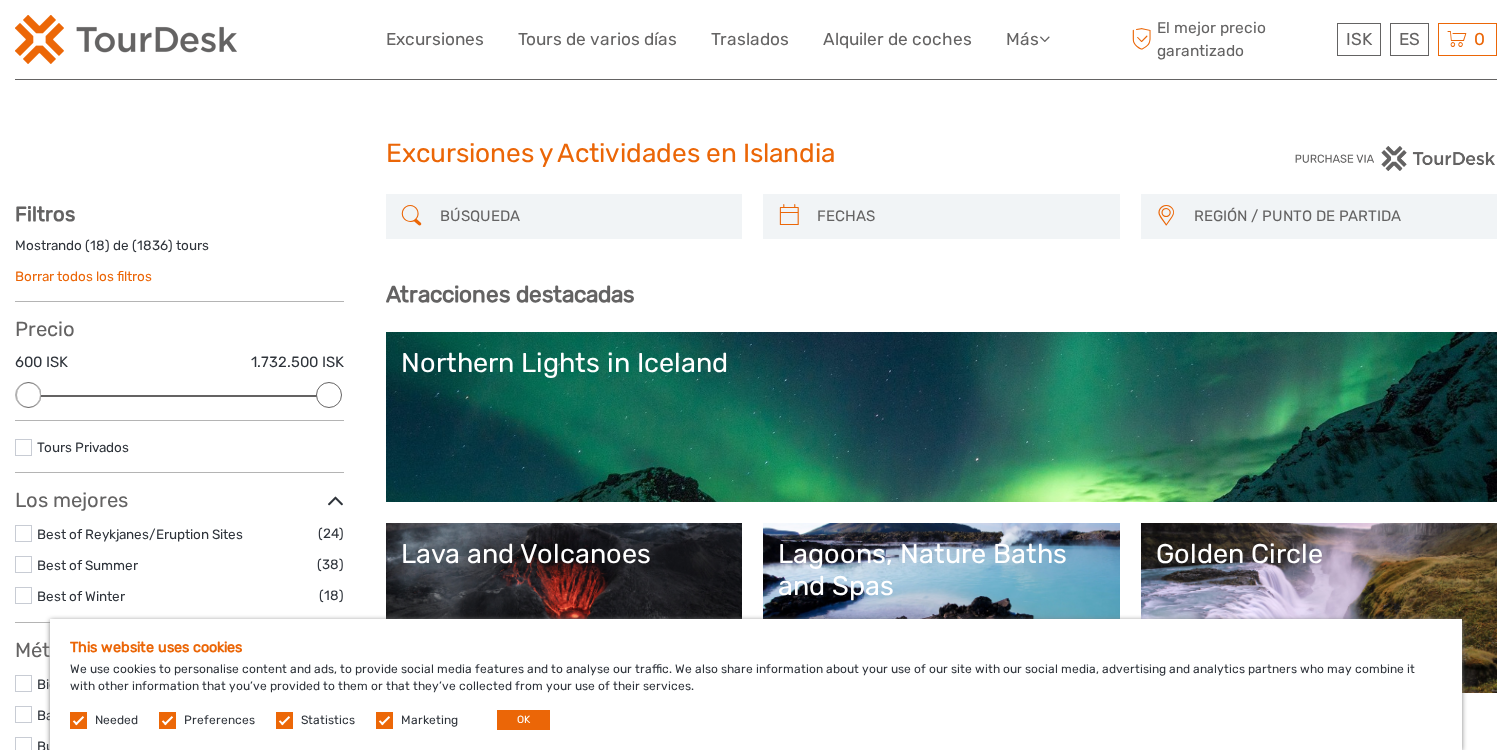 scroll, scrollTop: 0, scrollLeft: 0, axis: both 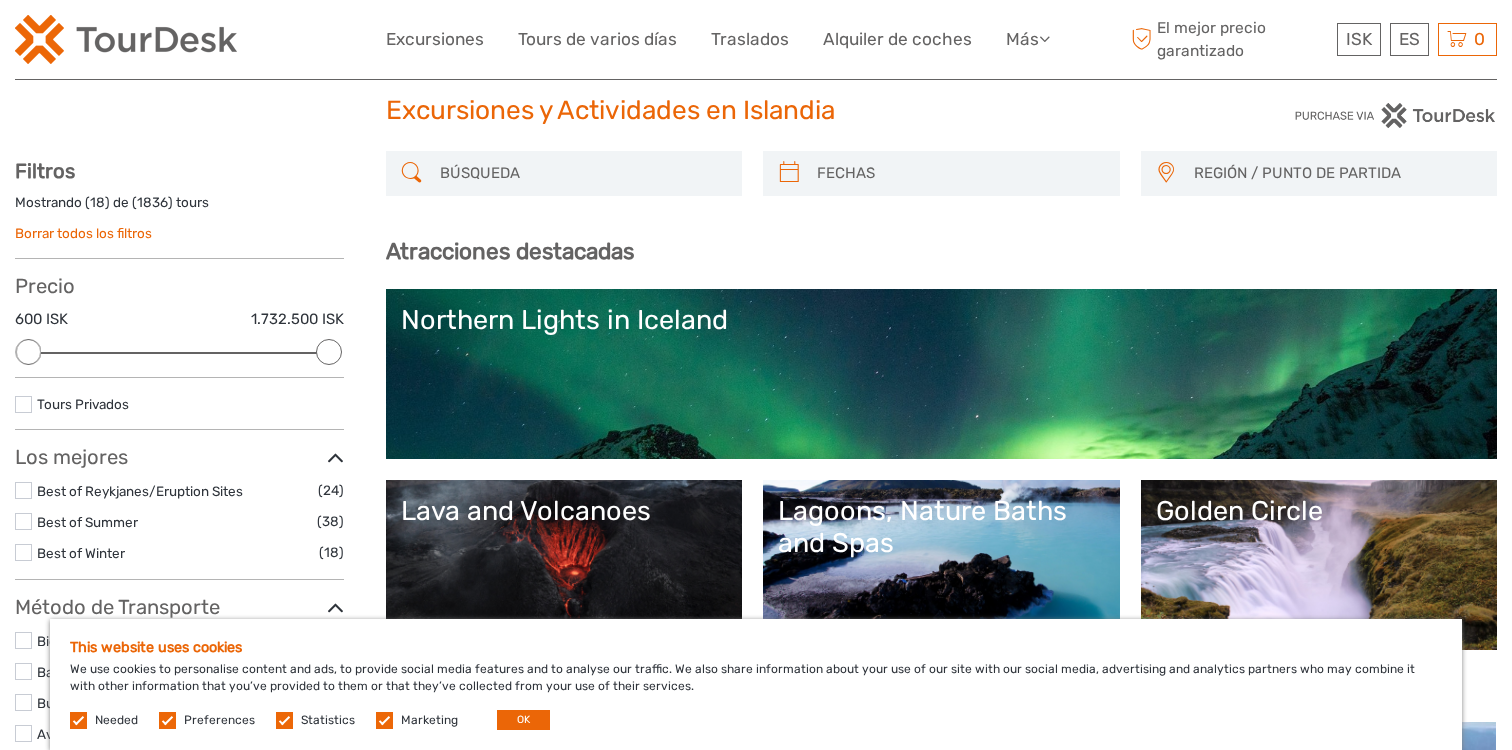 click at bounding box center (582, 173) 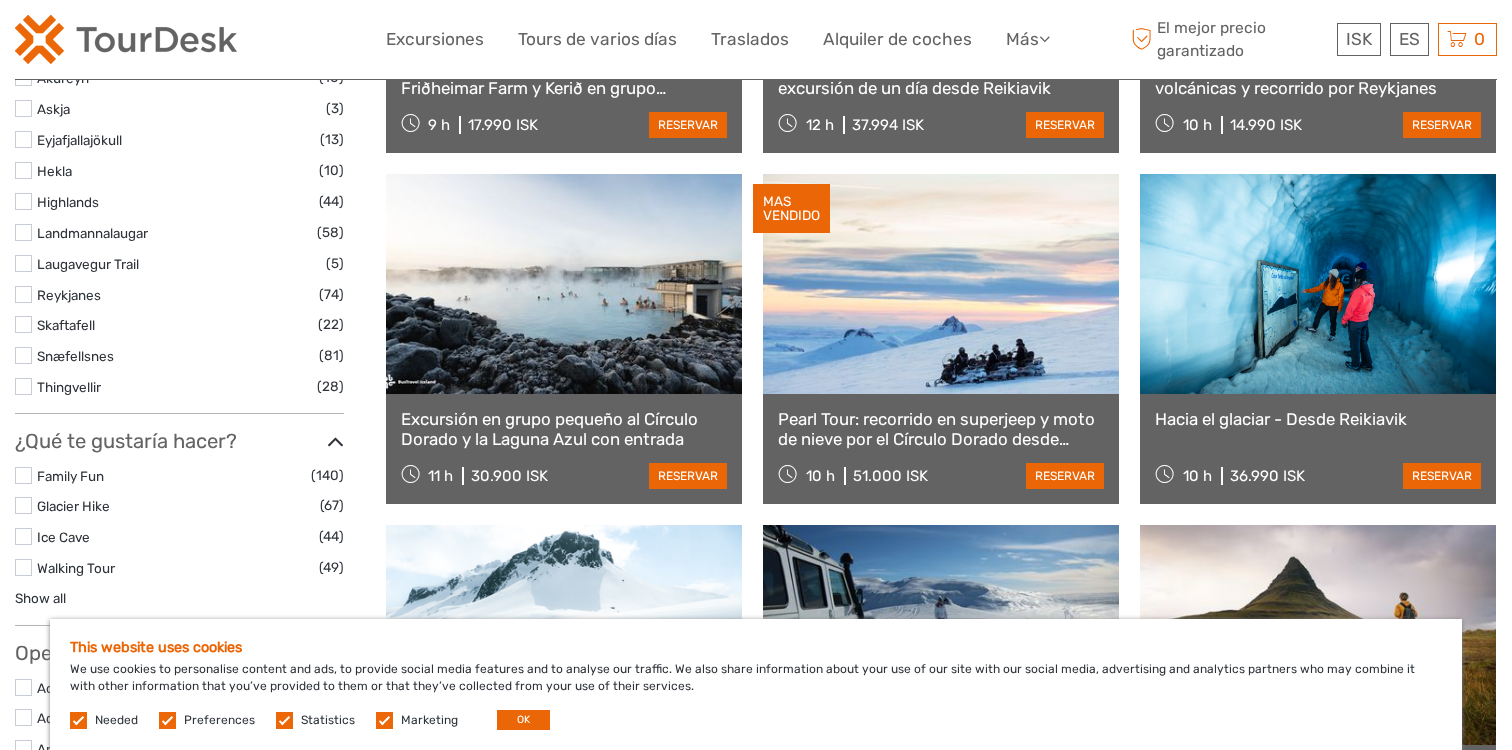 scroll, scrollTop: 958, scrollLeft: 0, axis: vertical 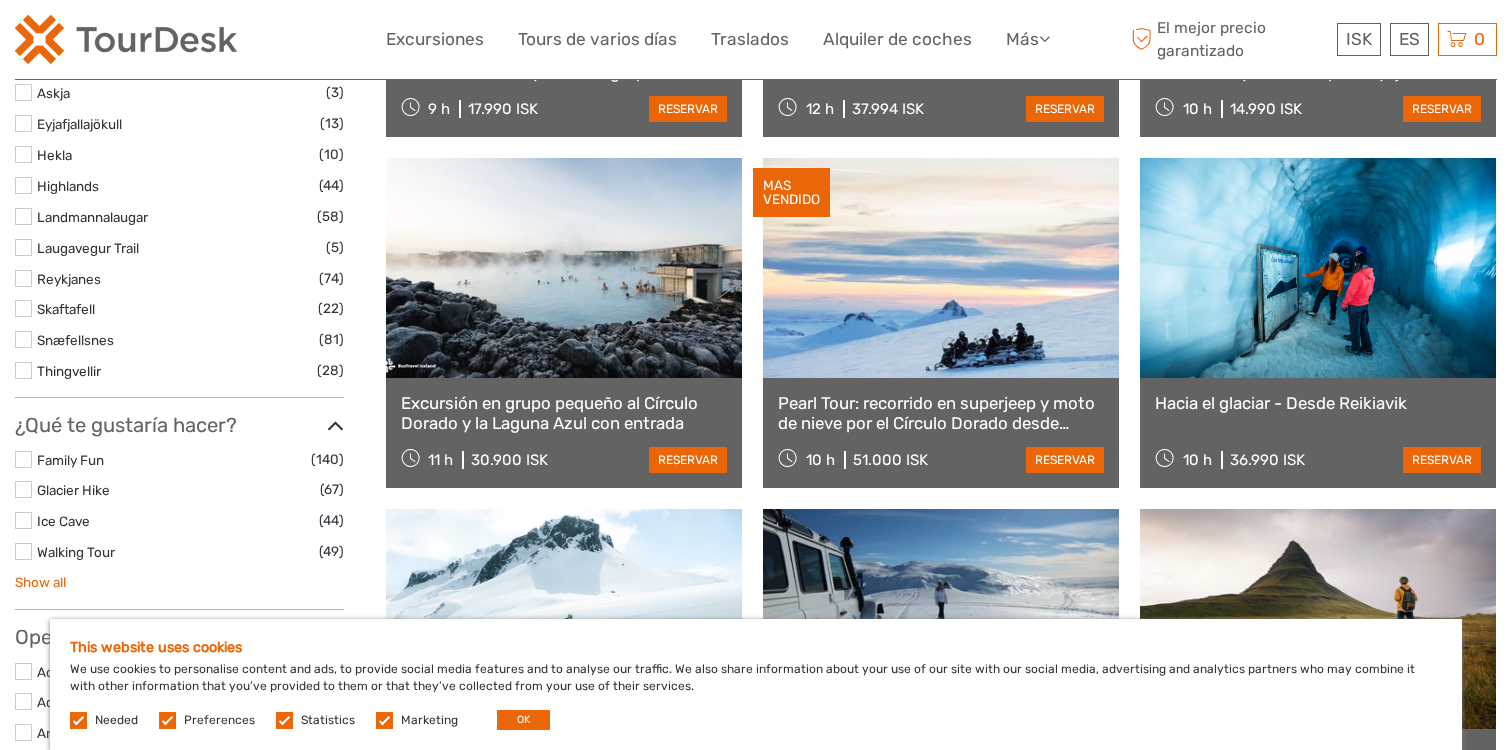 click on "Show all" at bounding box center [40, 582] 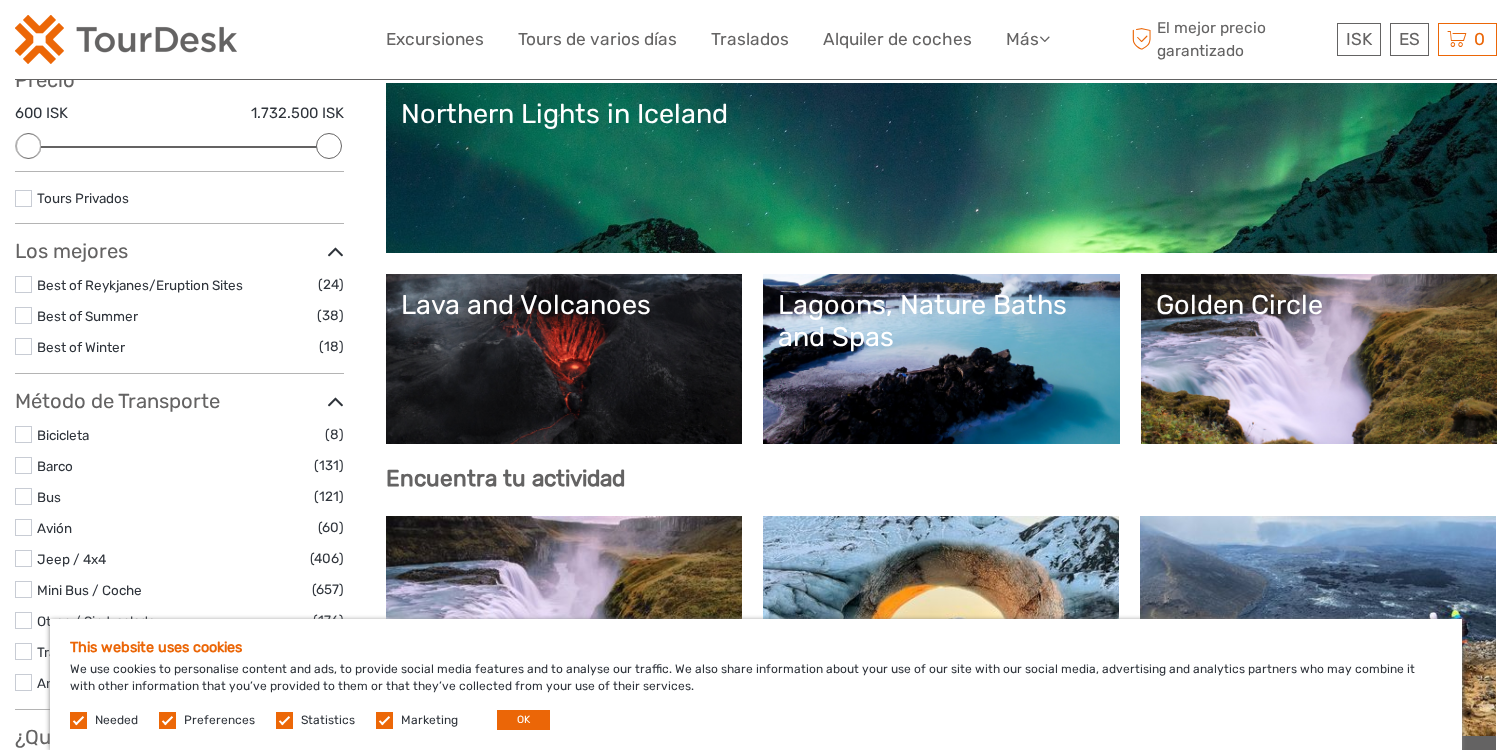 scroll, scrollTop: 0, scrollLeft: 0, axis: both 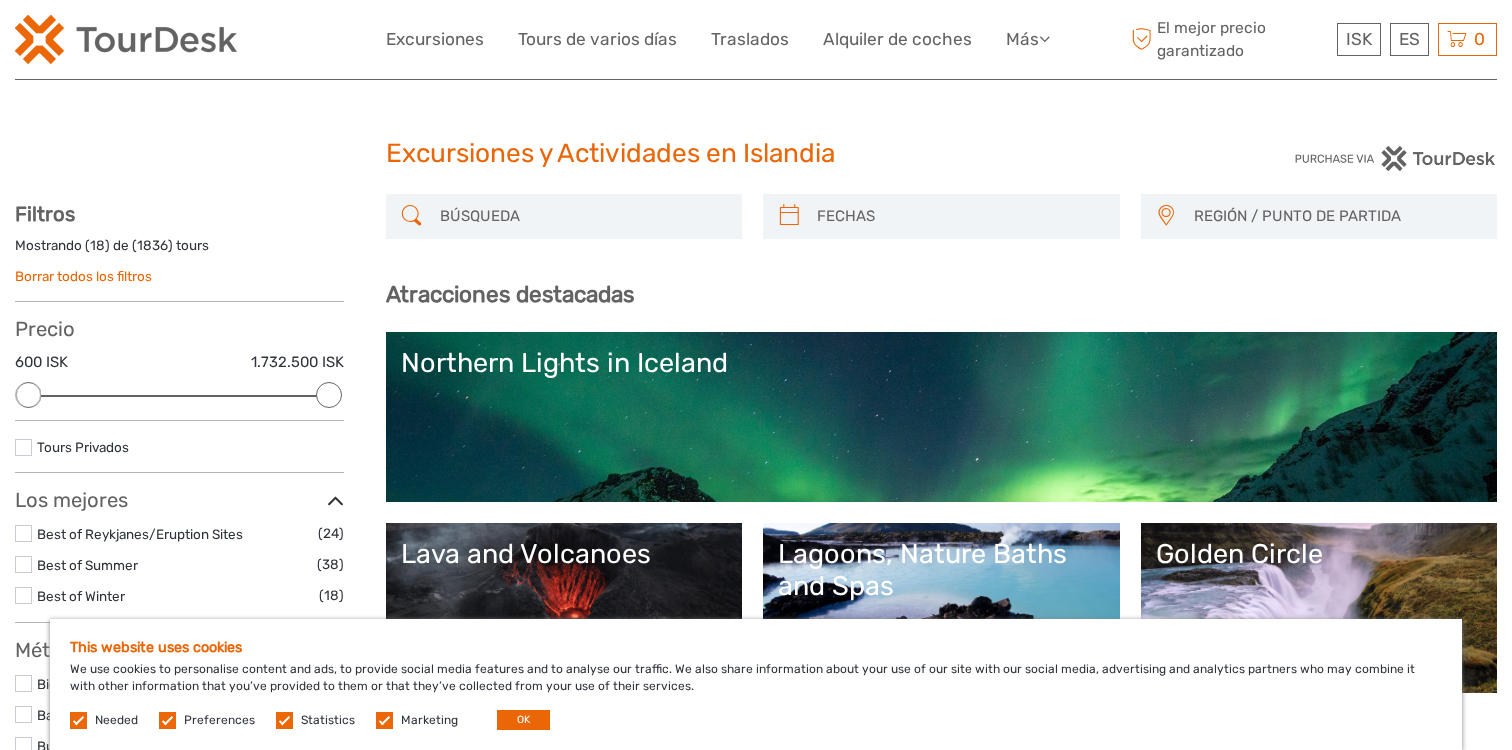 click at bounding box center (582, 216) 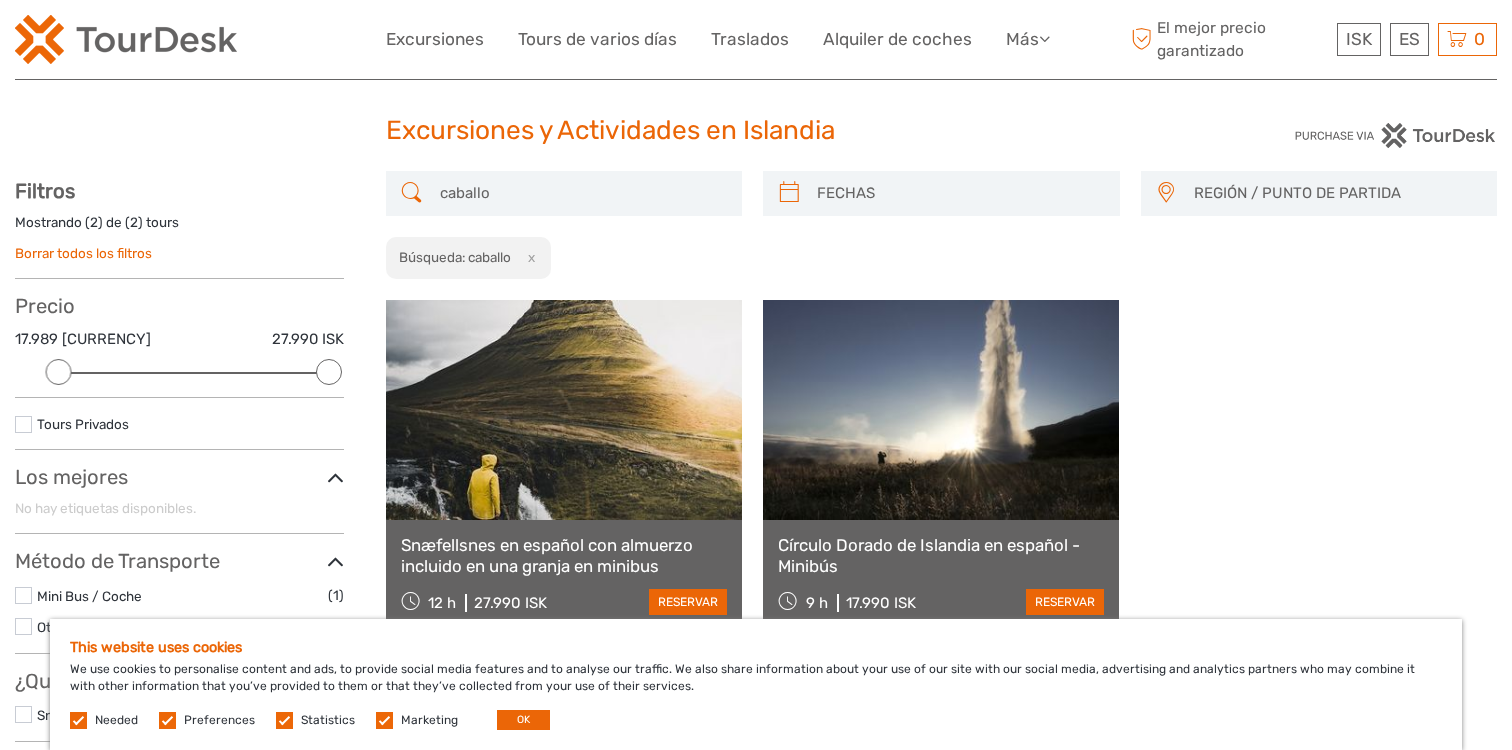scroll, scrollTop: 0, scrollLeft: 0, axis: both 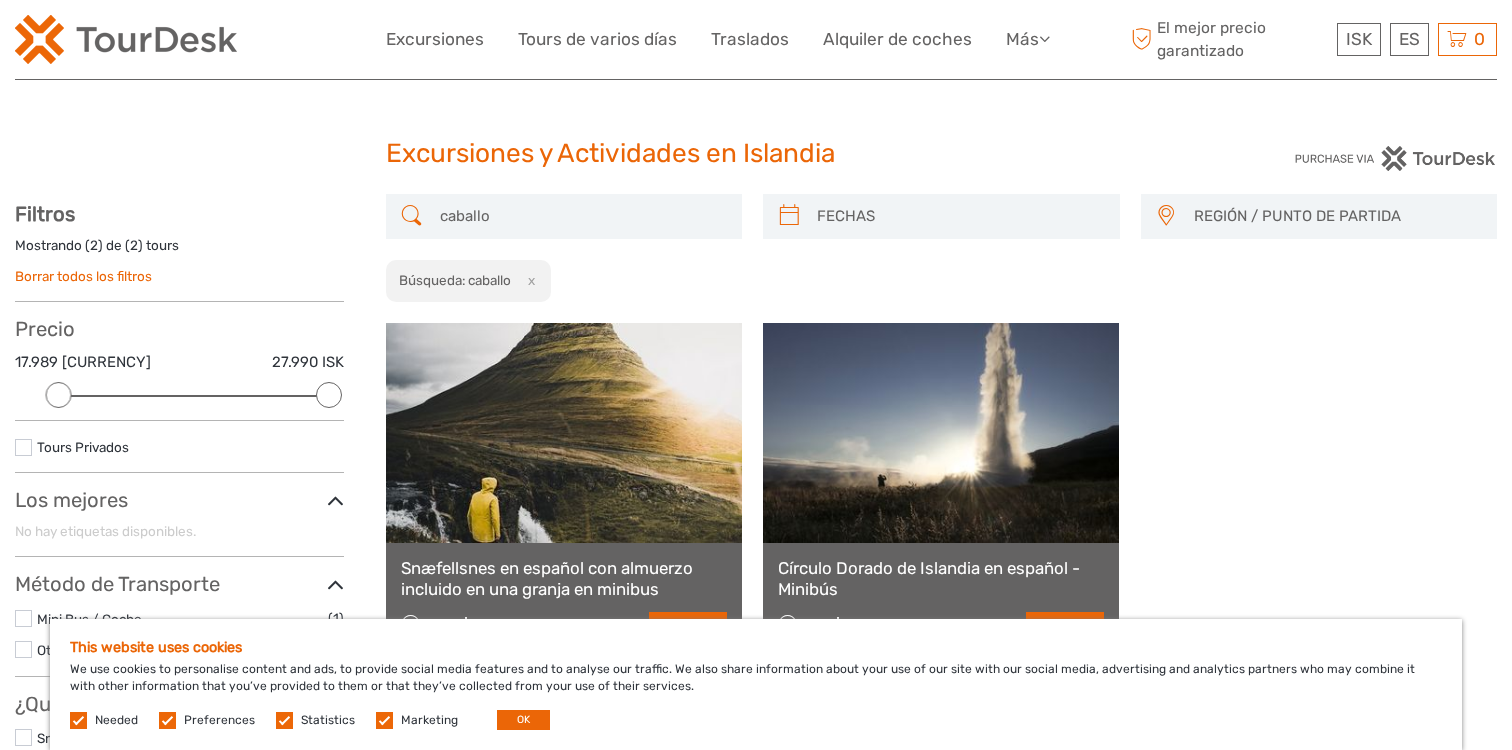 type on "caballo" 